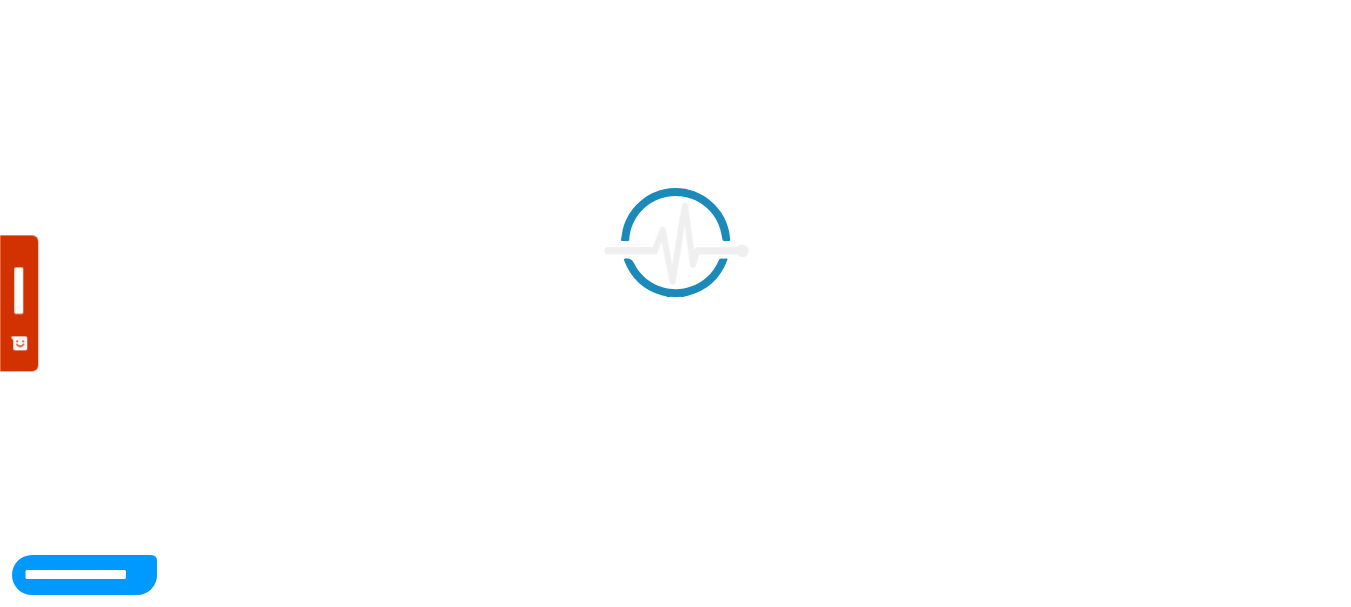 scroll, scrollTop: 0, scrollLeft: 0, axis: both 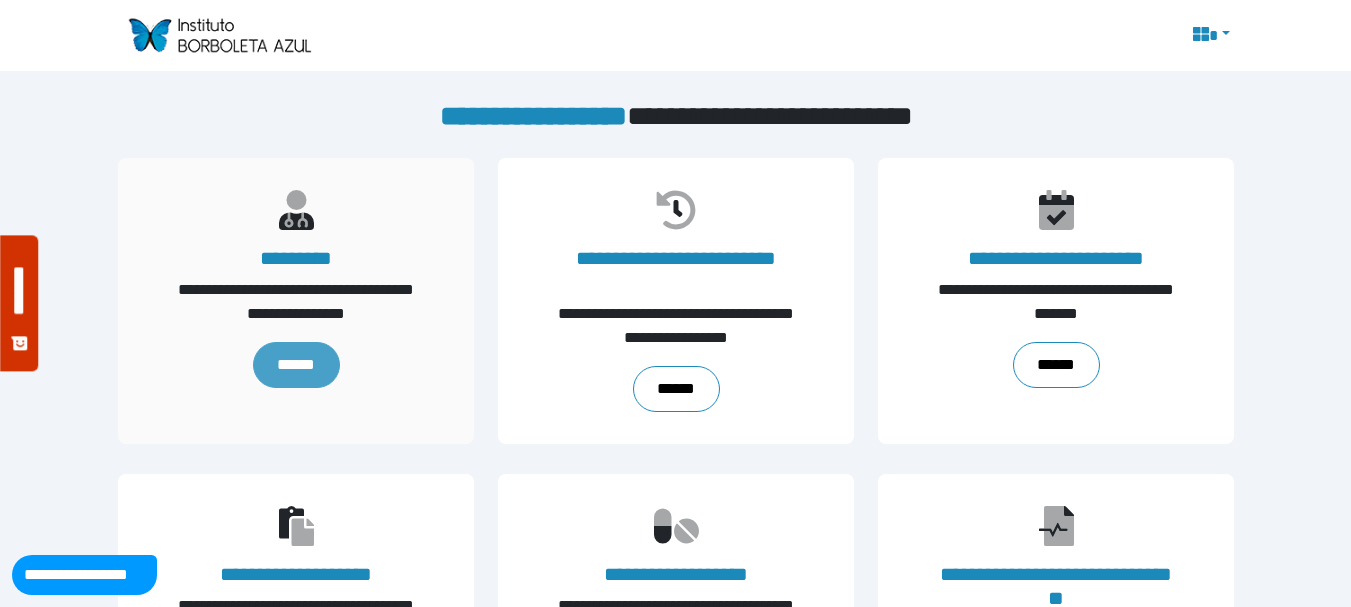 click on "******" at bounding box center [295, 365] 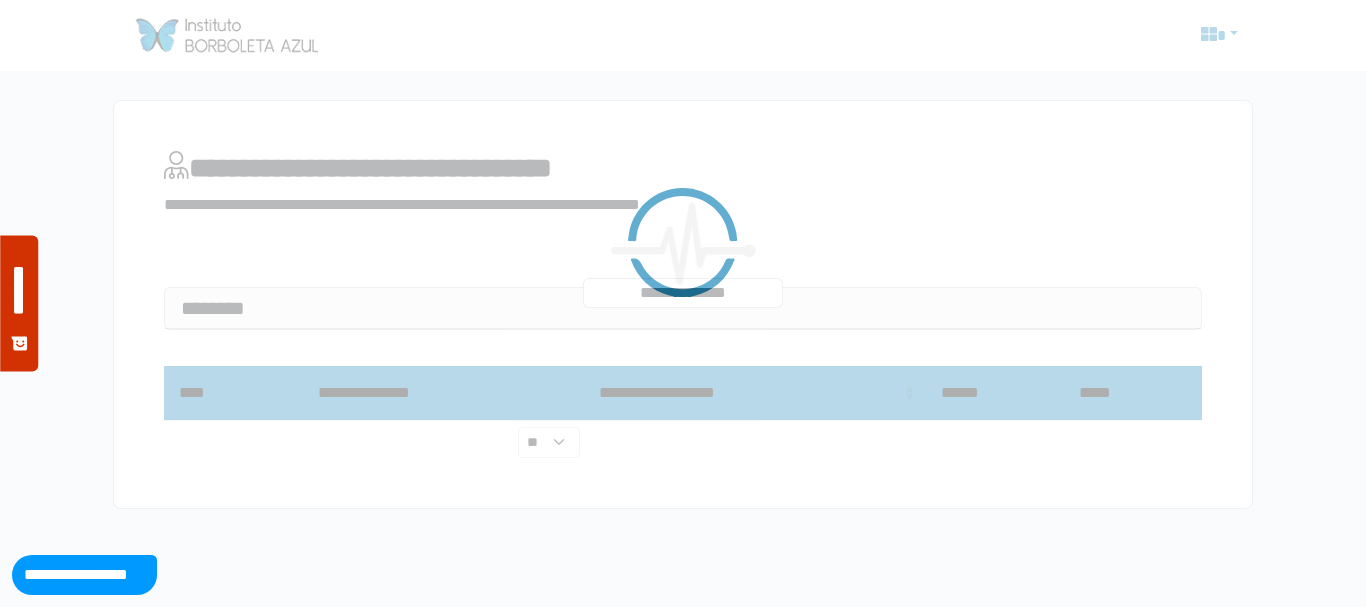 scroll, scrollTop: 0, scrollLeft: 0, axis: both 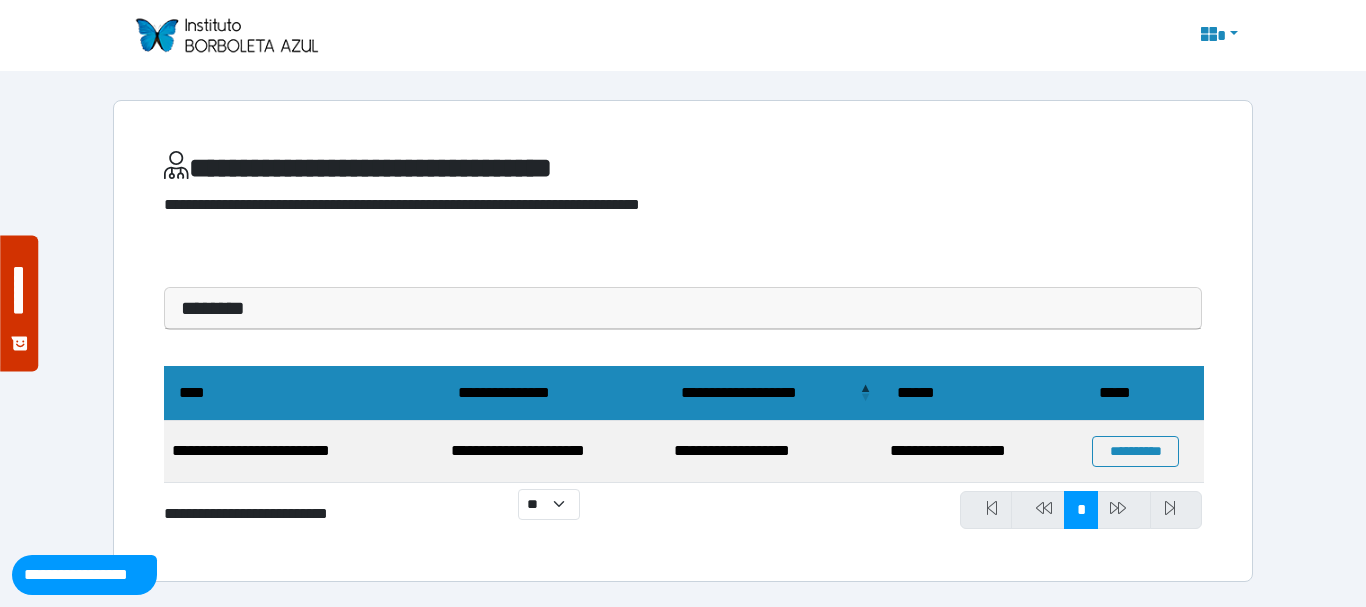 click at bounding box center [1038, 510] 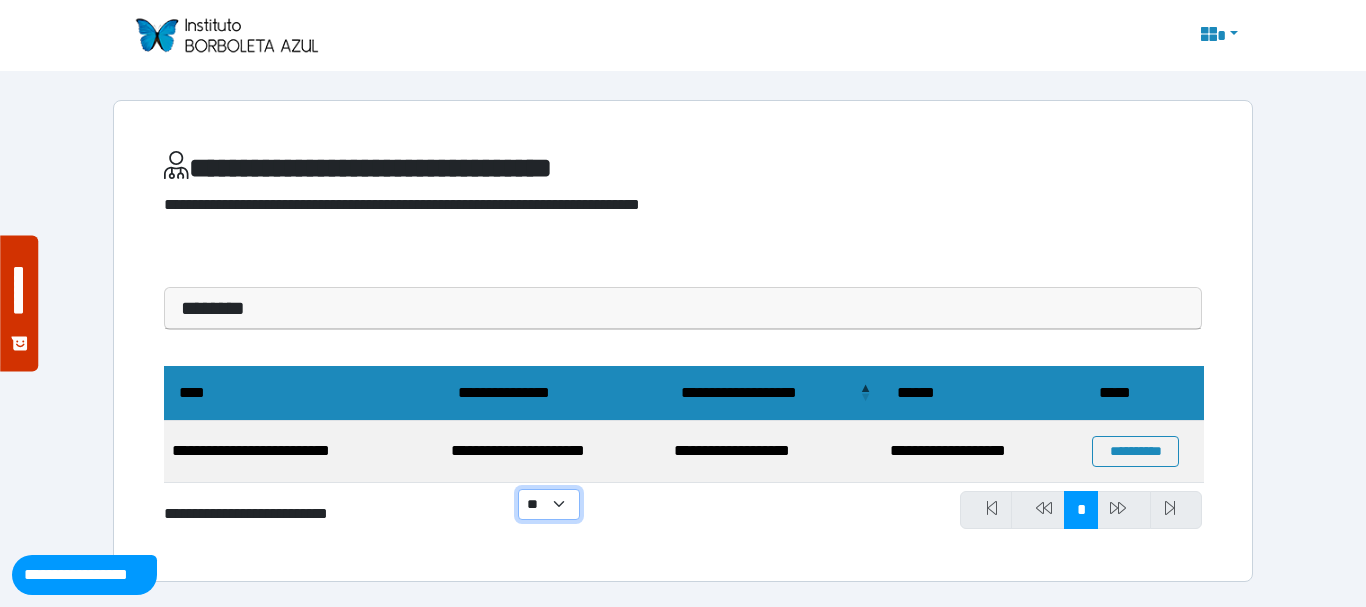 click on "** ** ** ***" at bounding box center (549, 504) 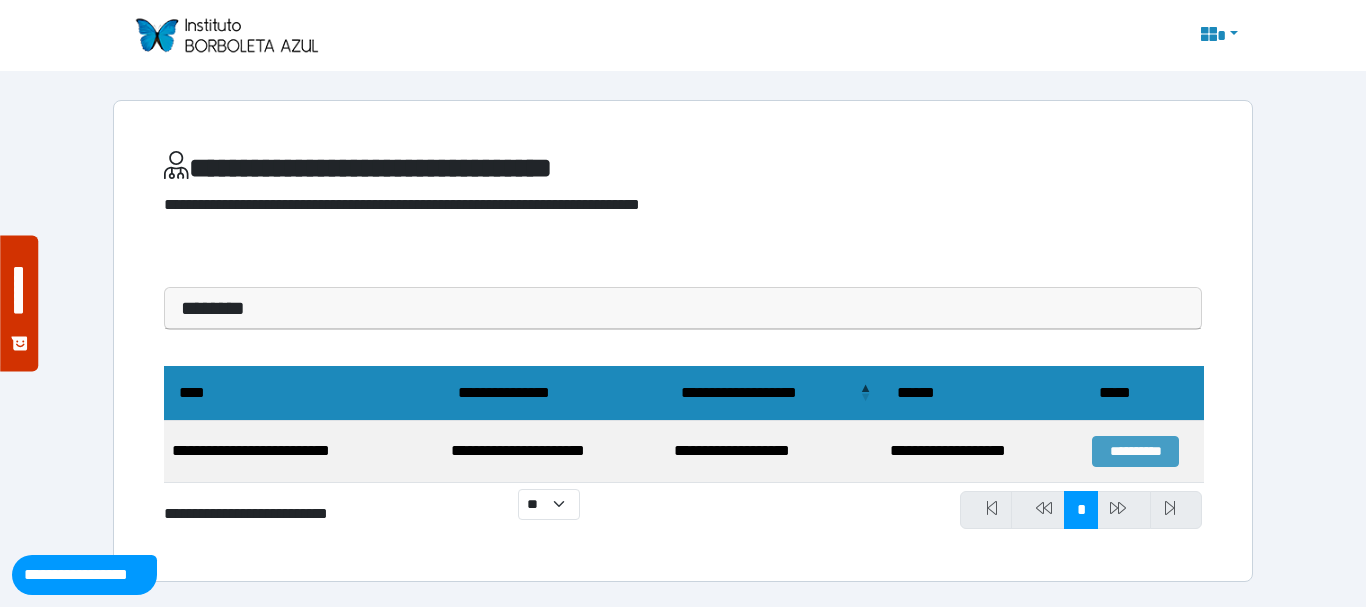 click on "**********" at bounding box center (1135, 451) 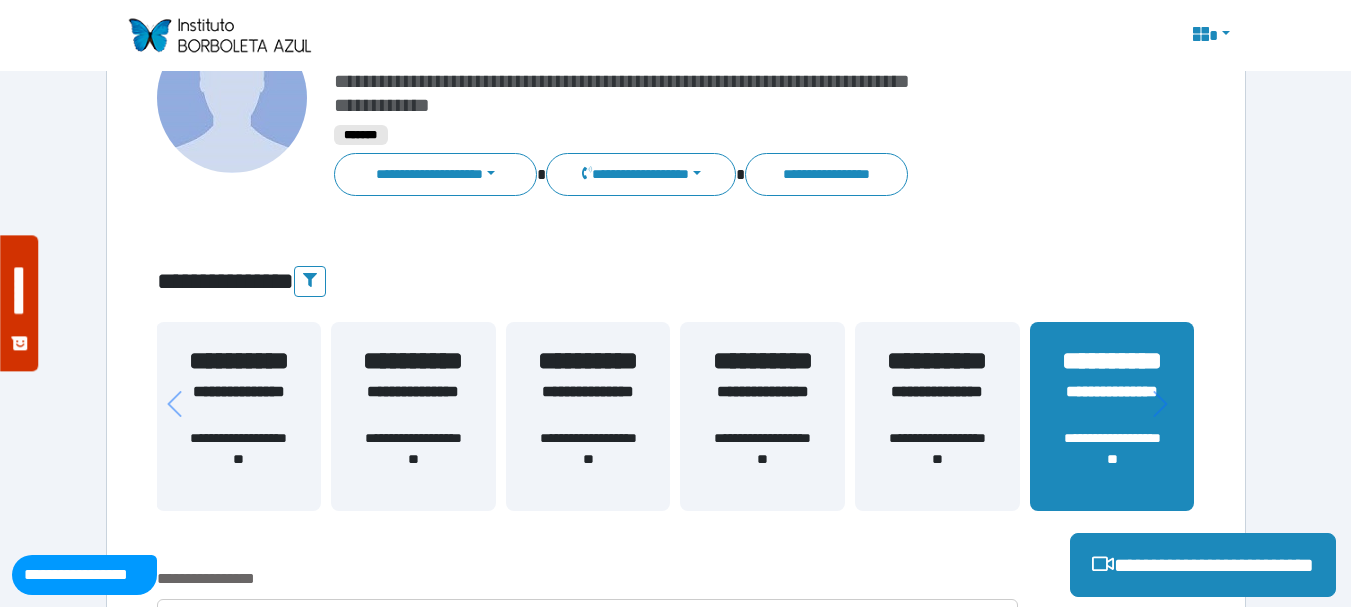 scroll, scrollTop: 300, scrollLeft: 0, axis: vertical 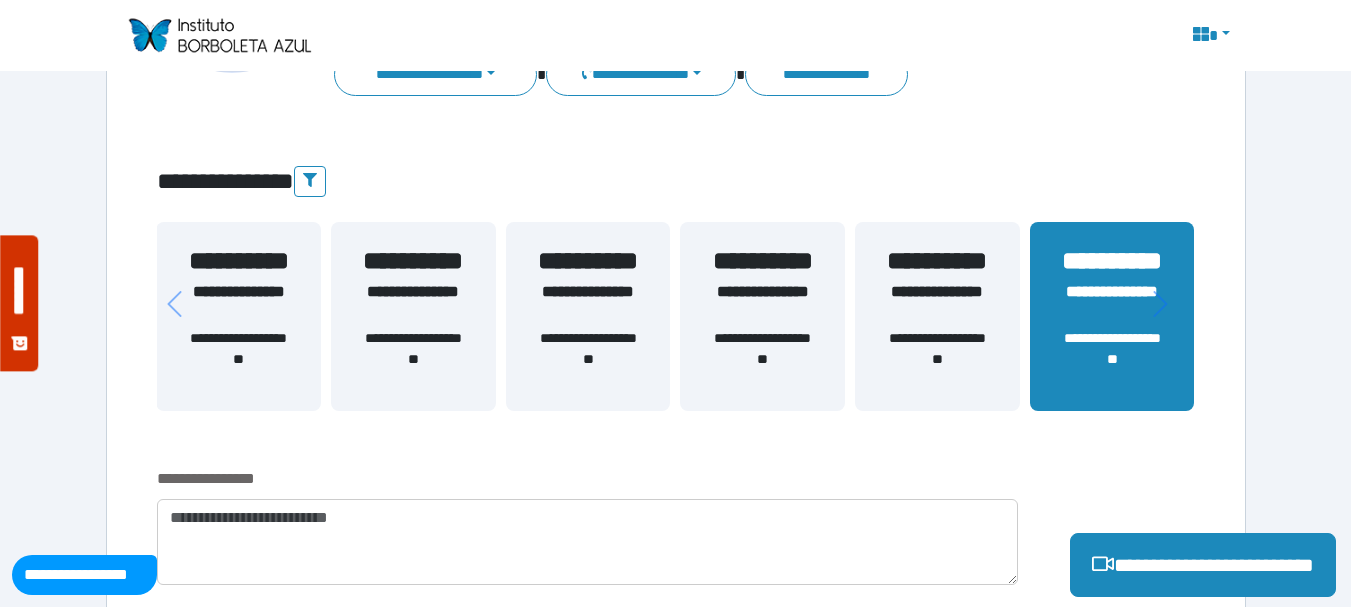 click on "**********" at bounding box center (937, 359) 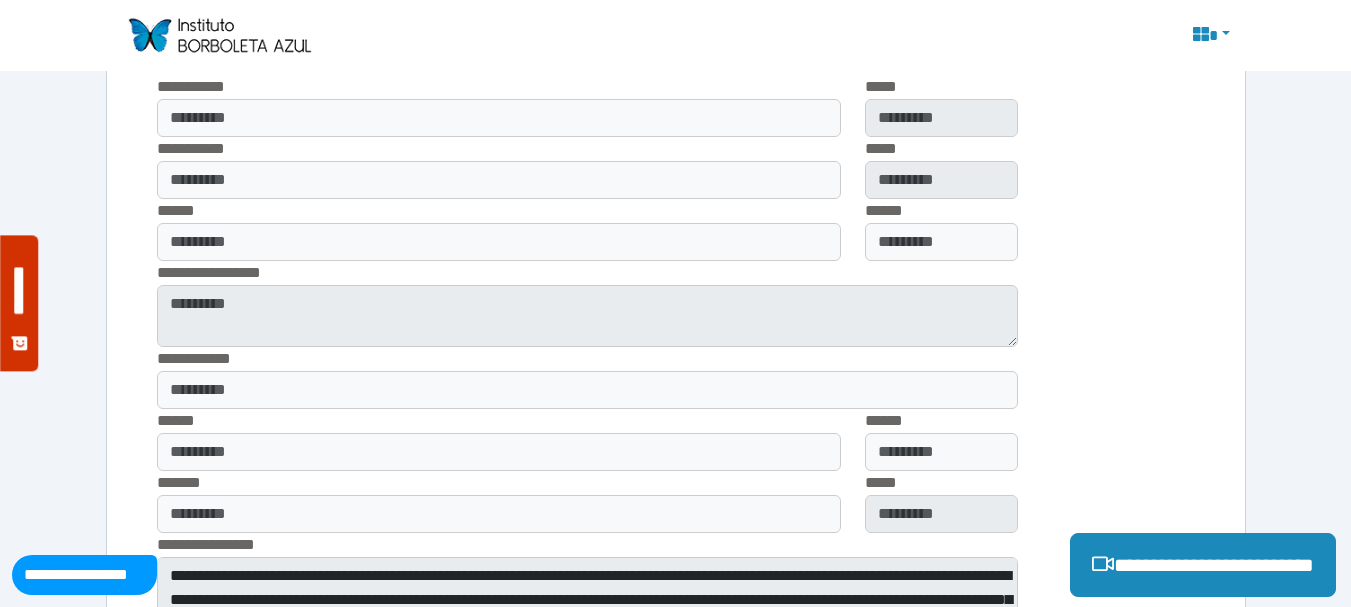scroll, scrollTop: 1600, scrollLeft: 0, axis: vertical 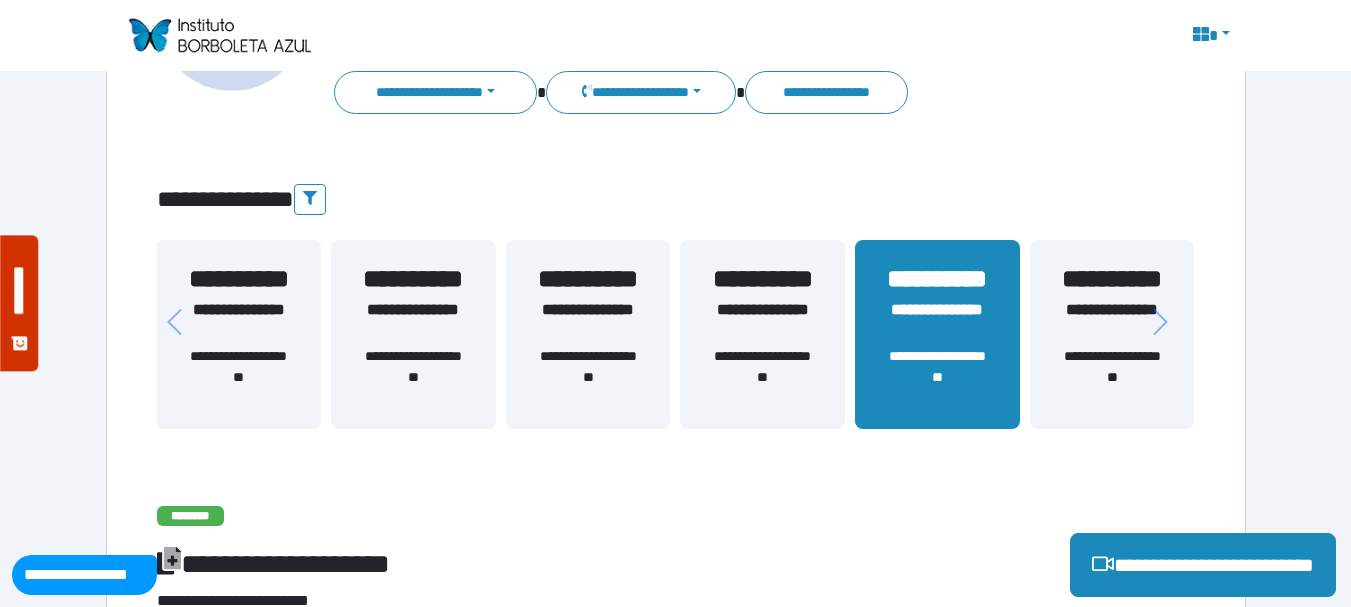 click on "**********" at bounding box center [1112, 322] 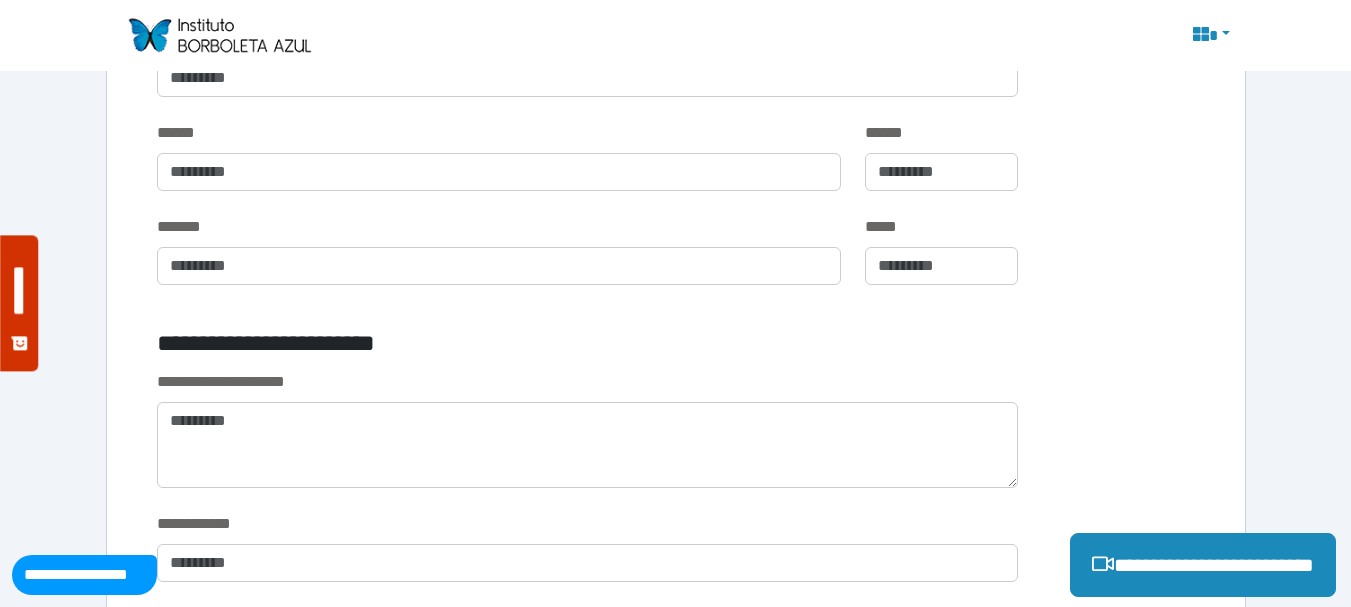 scroll, scrollTop: 1382, scrollLeft: 0, axis: vertical 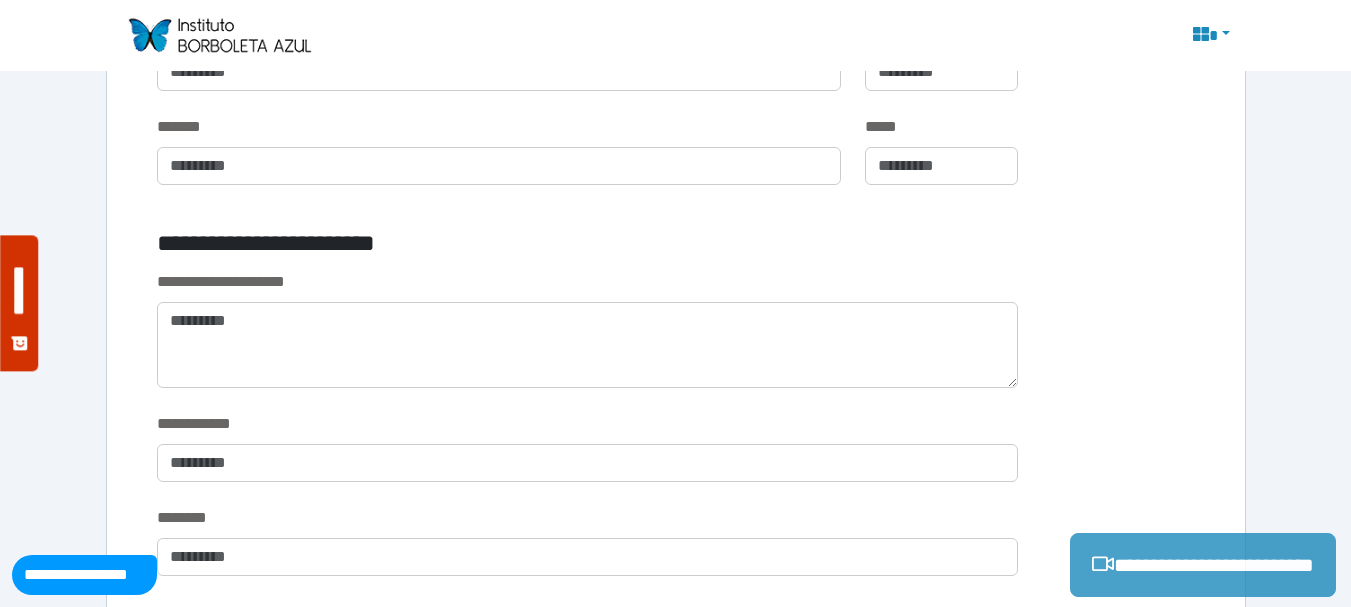 click on "**********" at bounding box center [1203, 565] 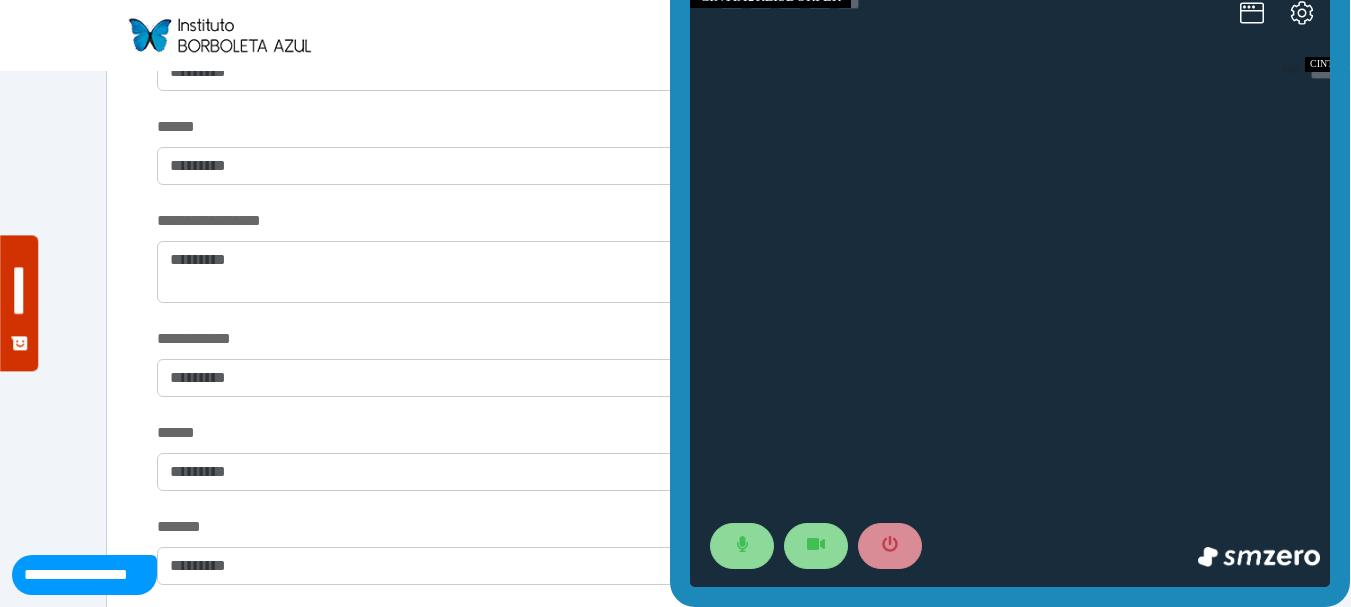 scroll, scrollTop: 382, scrollLeft: 0, axis: vertical 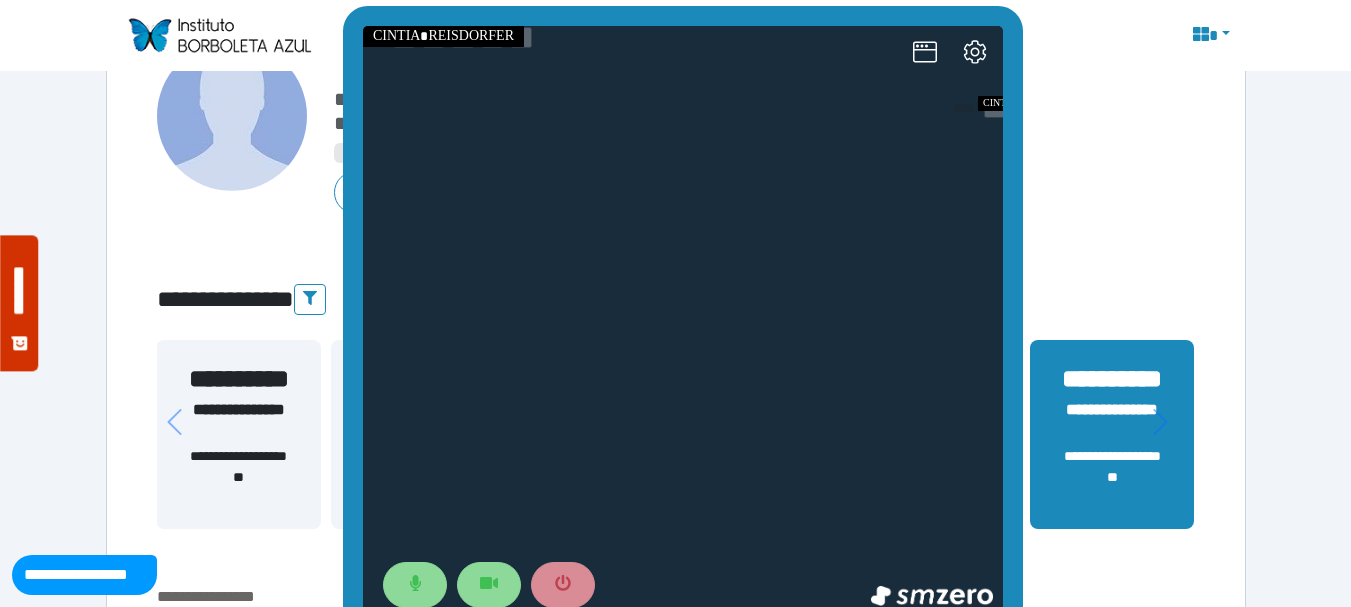 drag, startPoint x: 681, startPoint y: 46, endPoint x: 354, endPoint y: 285, distance: 405.03085 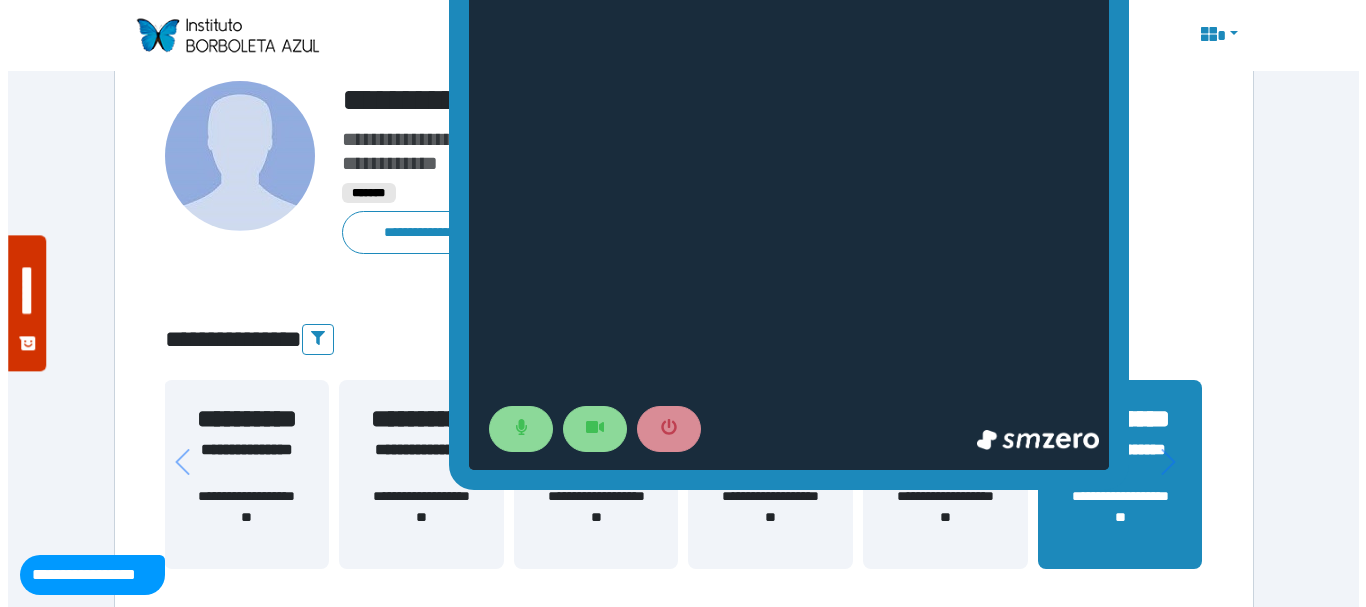 scroll, scrollTop: 0, scrollLeft: 0, axis: both 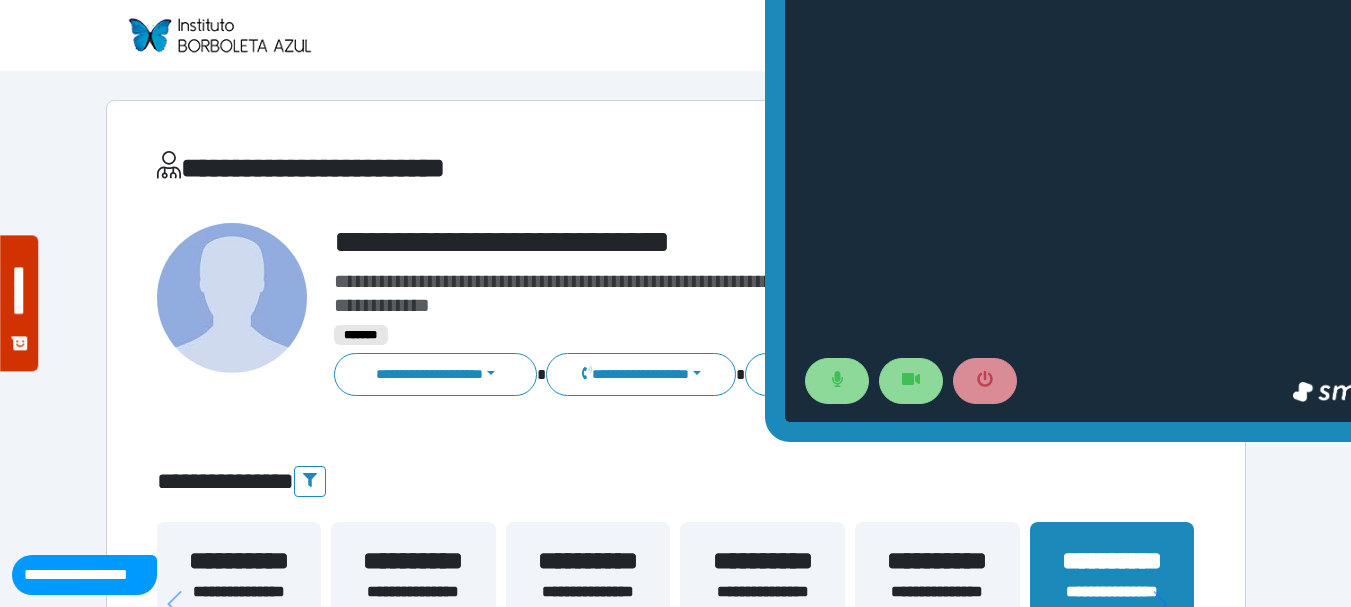 drag, startPoint x: 1481, startPoint y: -160, endPoint x: 1142, endPoint y: 138, distance: 451.35907 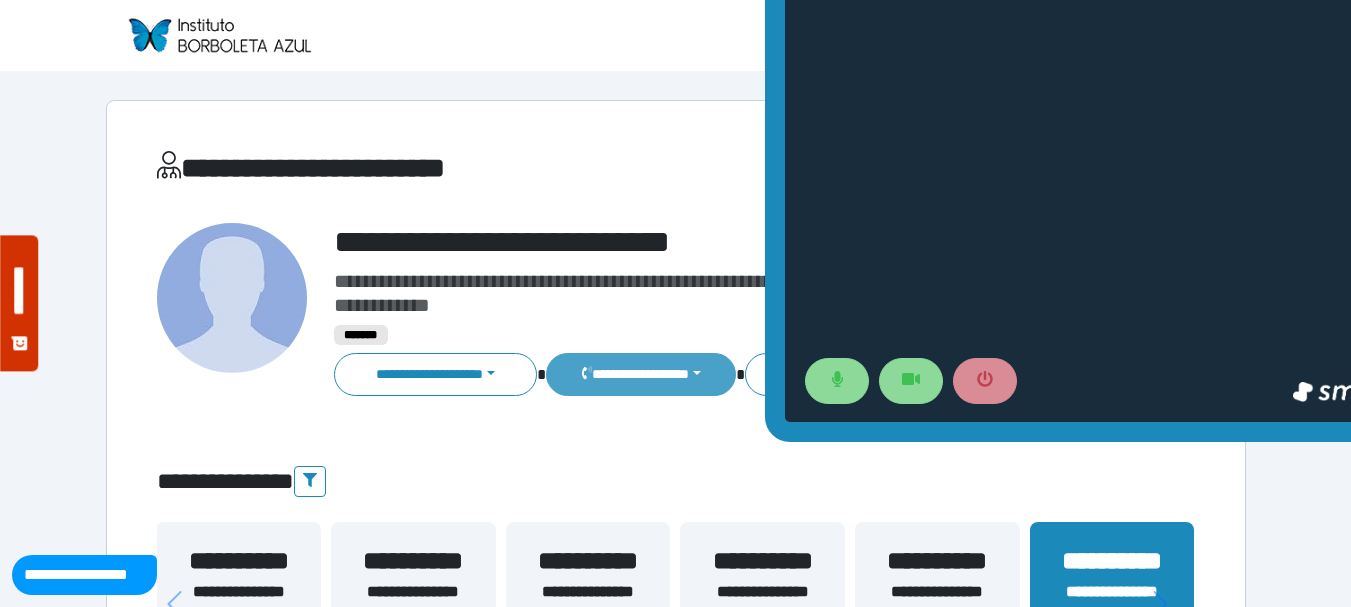 click on "**********" at bounding box center (640, 374) 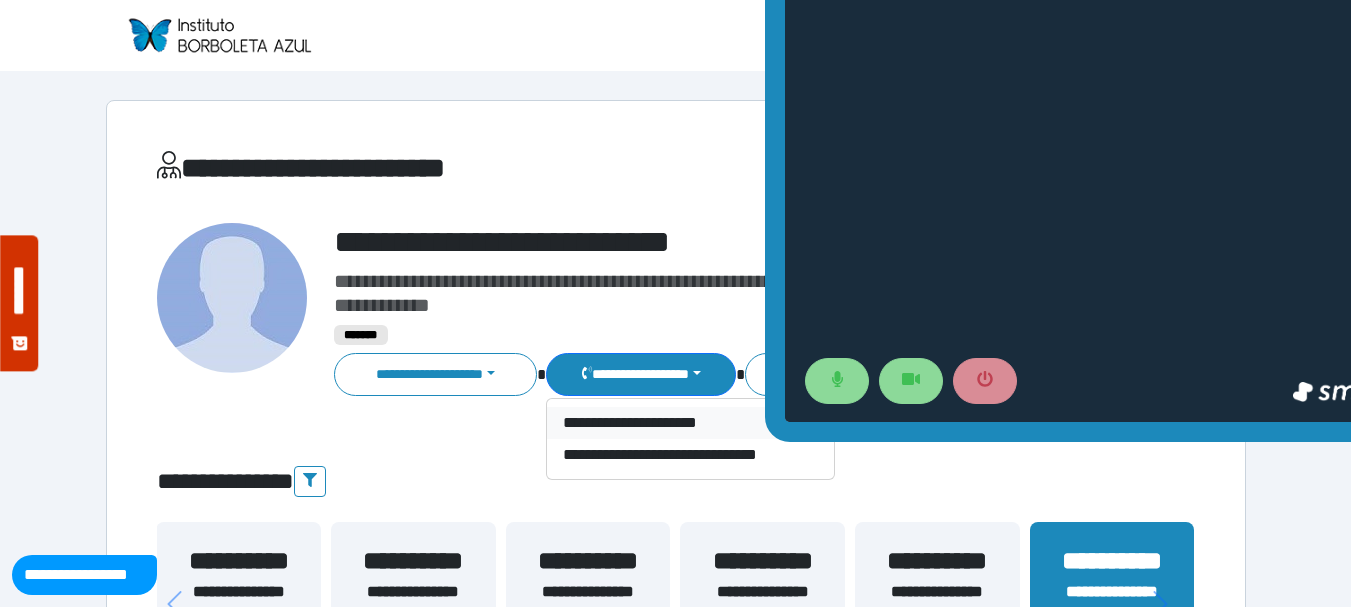 click on "**********" at bounding box center (690, 423) 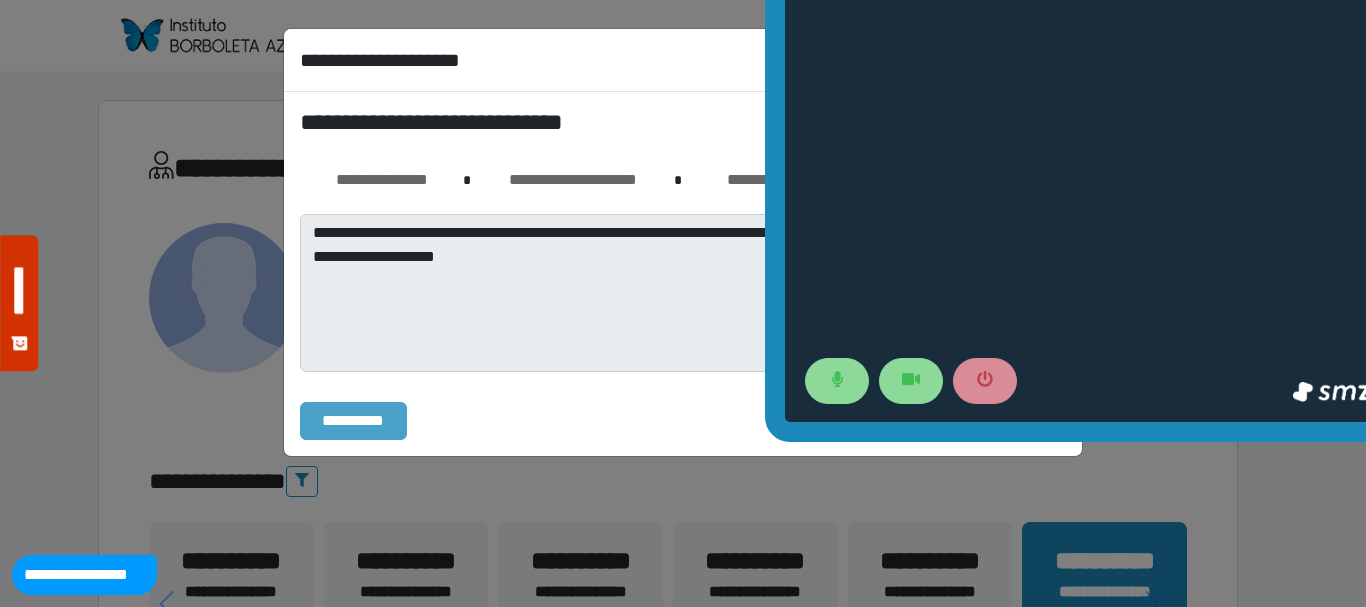 click on "**********" at bounding box center [353, 421] 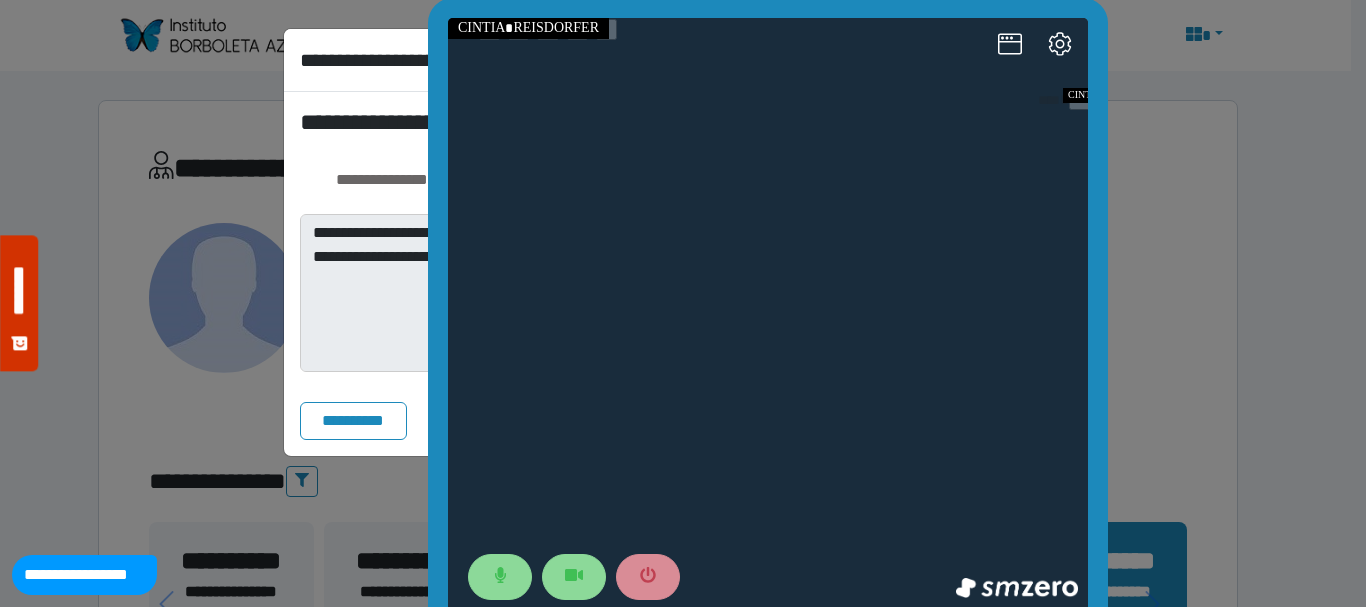 drag, startPoint x: 779, startPoint y: 101, endPoint x: 442, endPoint y: 297, distance: 389.85254 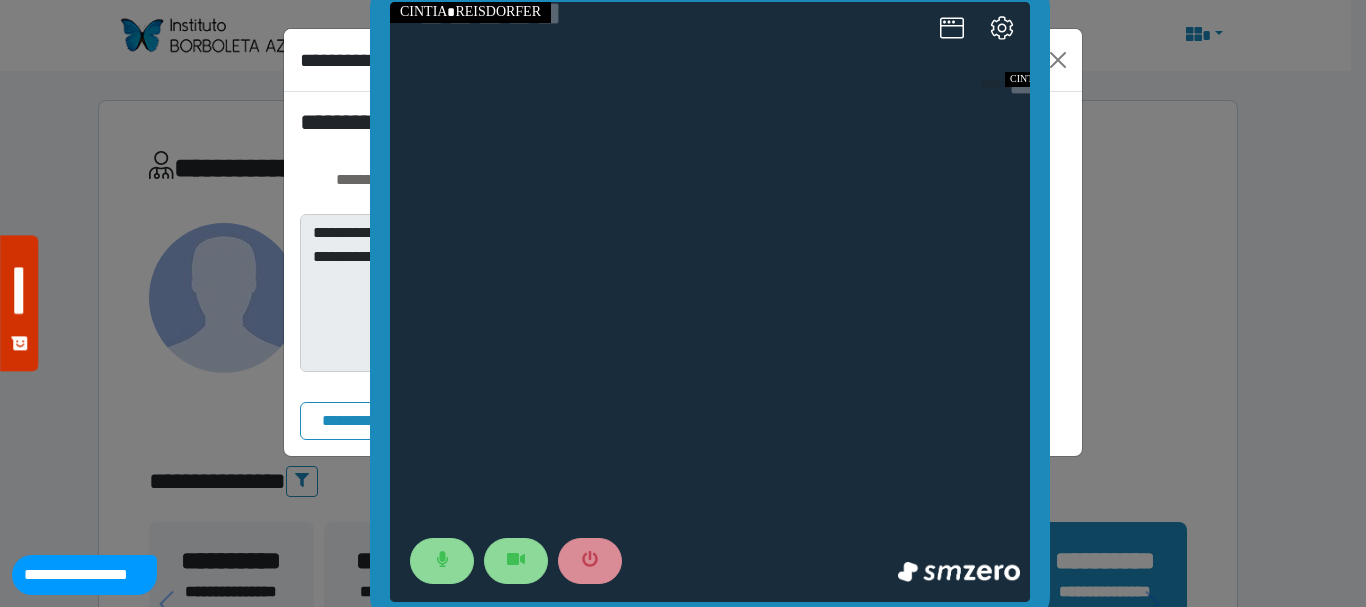 drag, startPoint x: 1113, startPoint y: 17, endPoint x: 656, endPoint y: 19, distance: 457.00436 